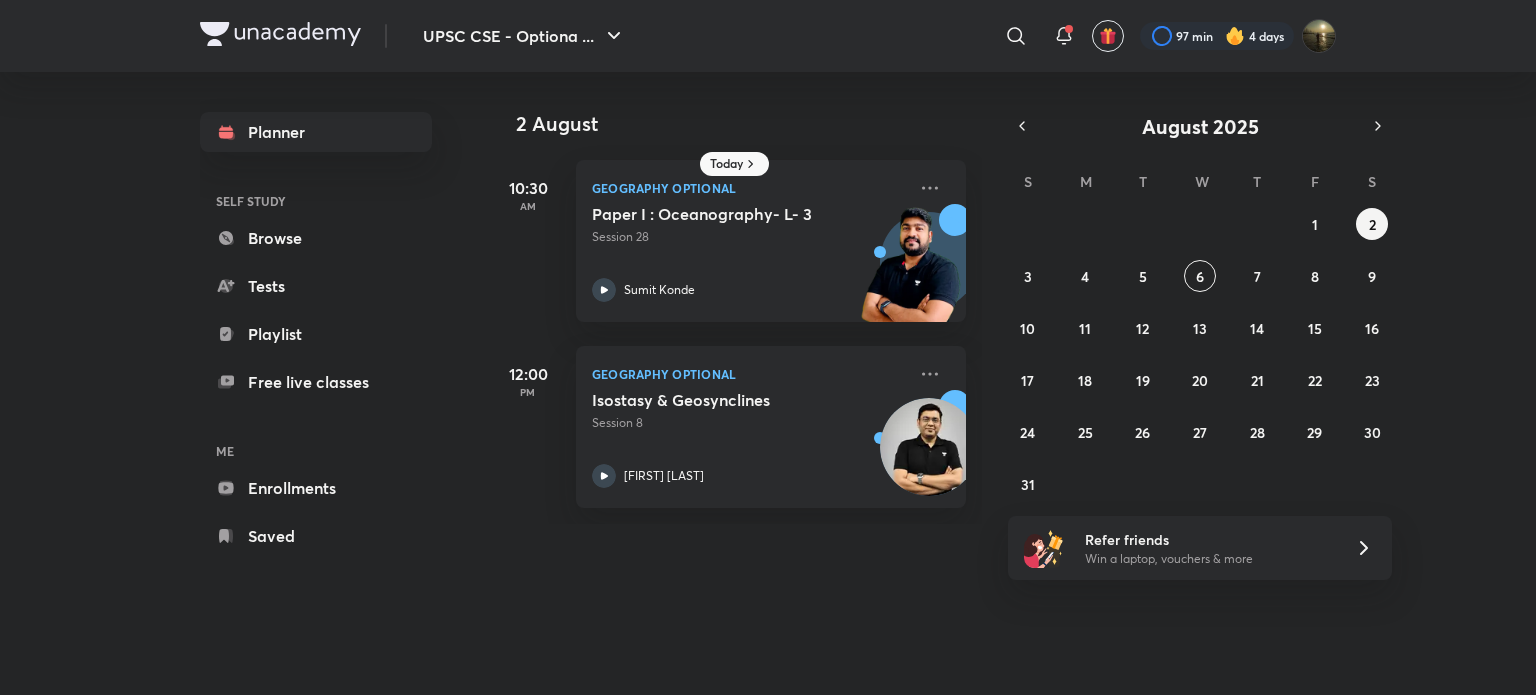 scroll, scrollTop: 0, scrollLeft: 0, axis: both 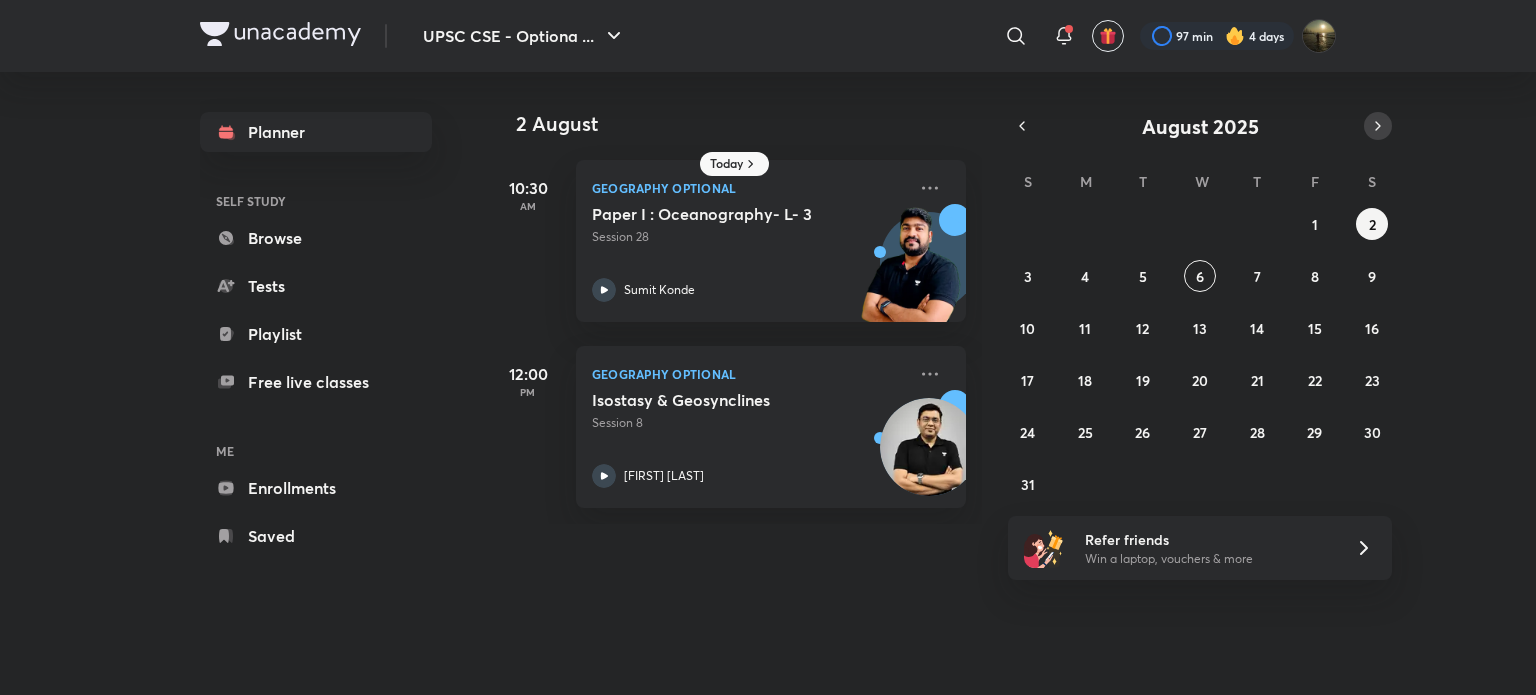 click 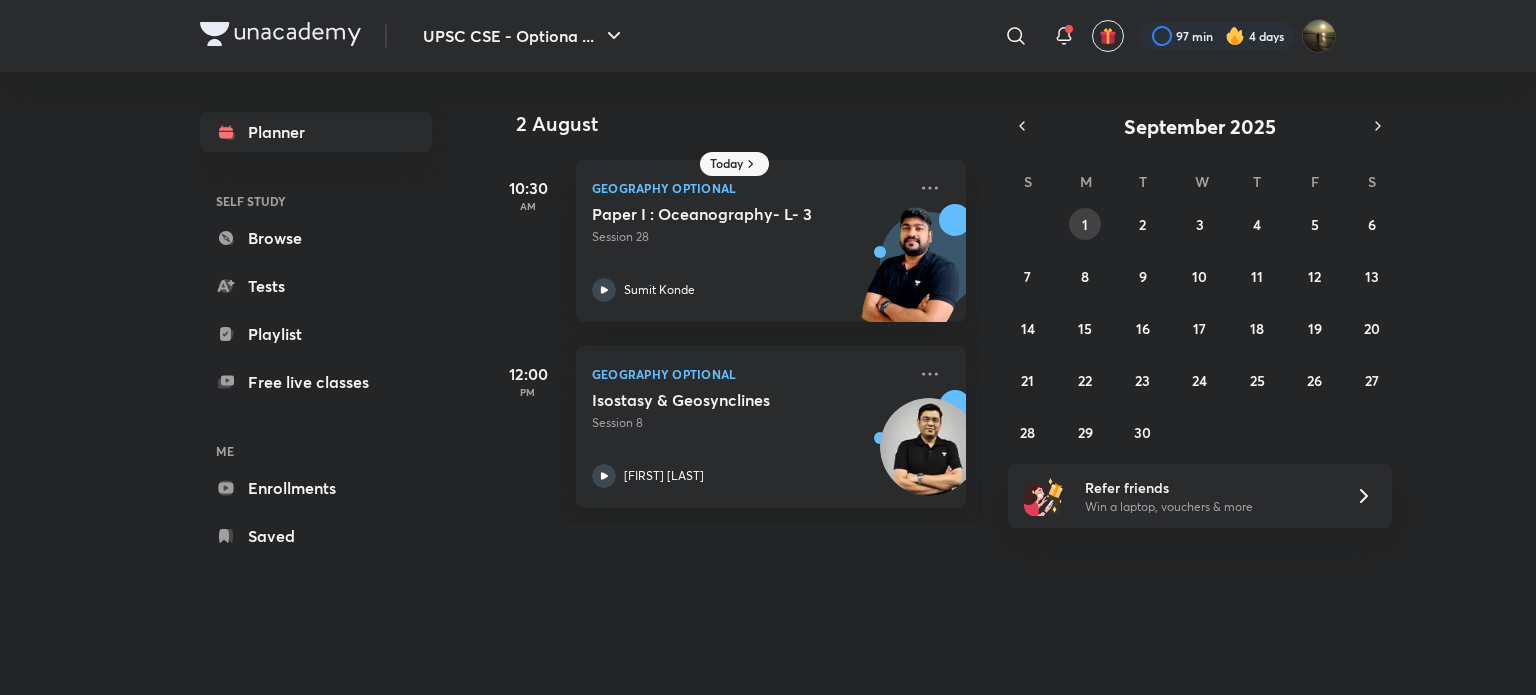 click on "1" at bounding box center (1085, 224) 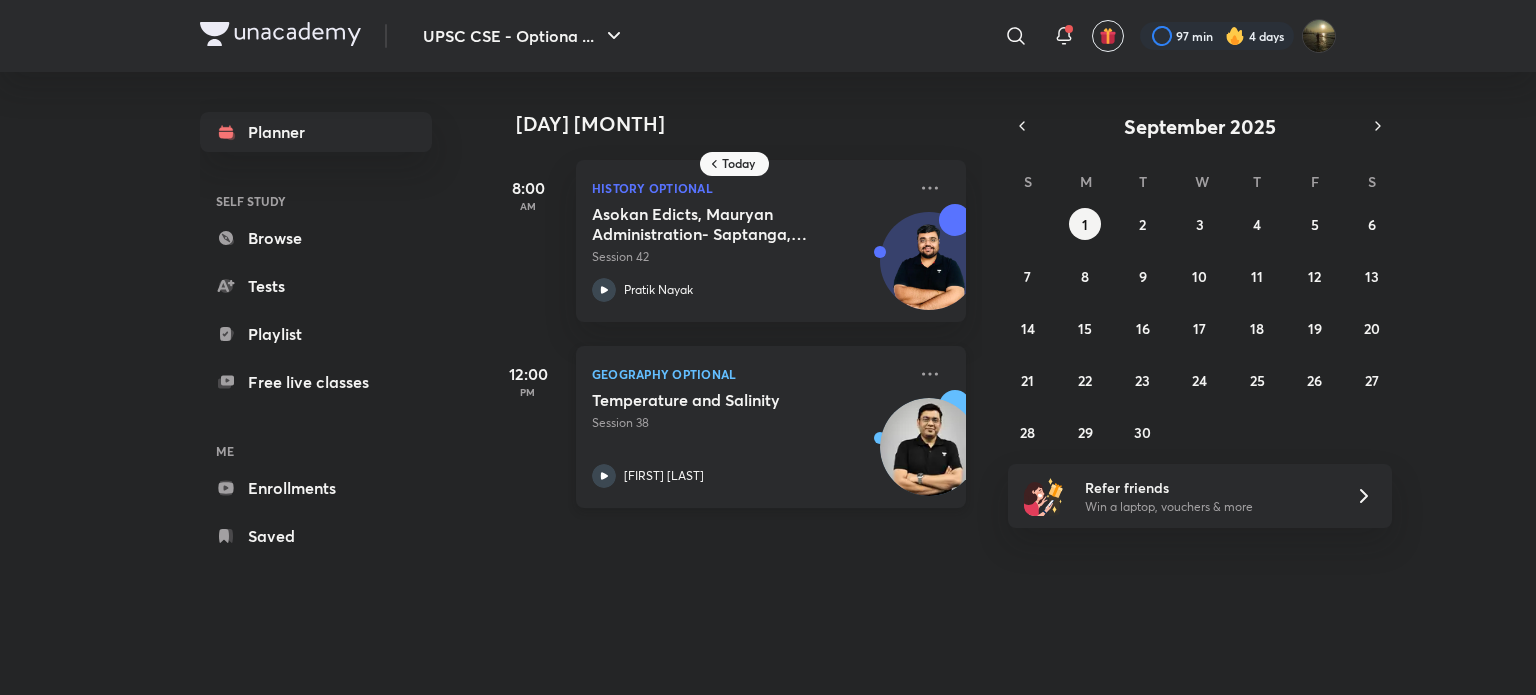 click on "Temperature and Salinity" at bounding box center (716, 400) 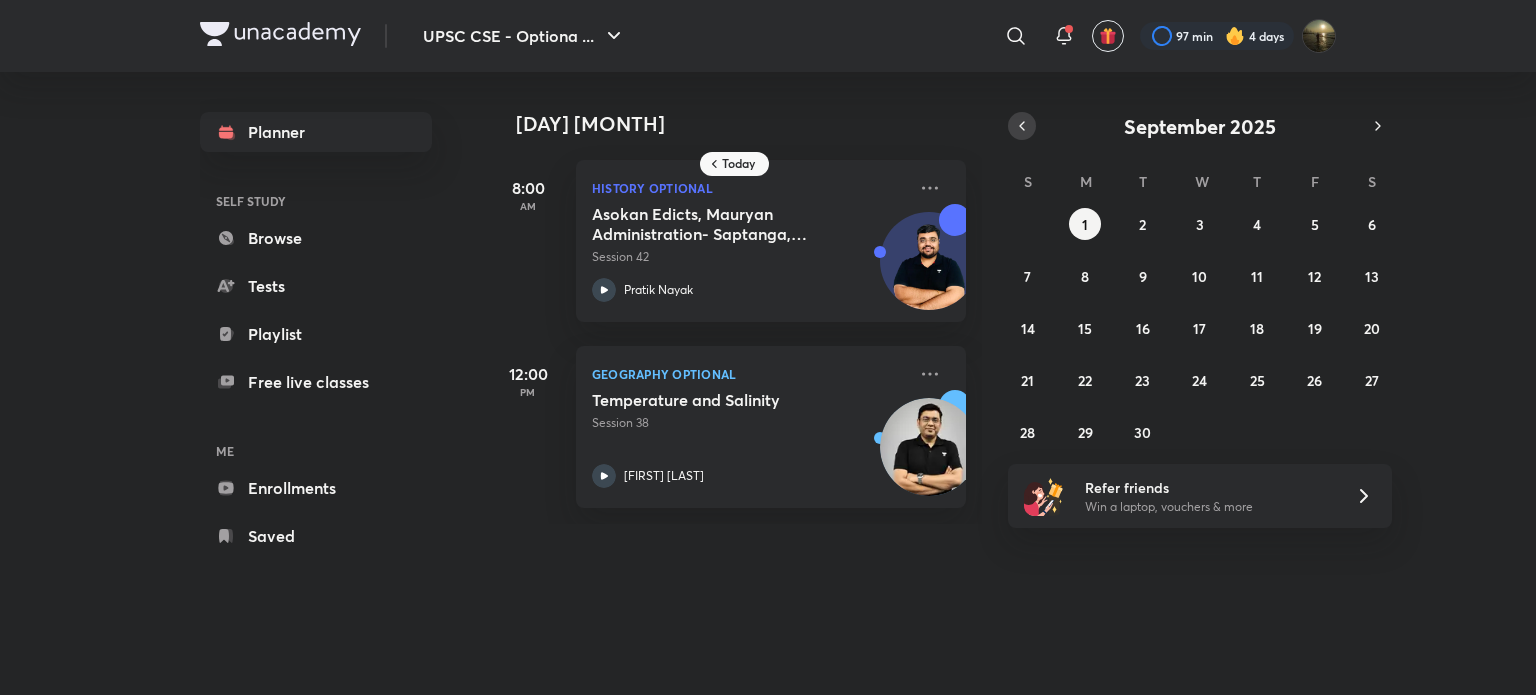 click 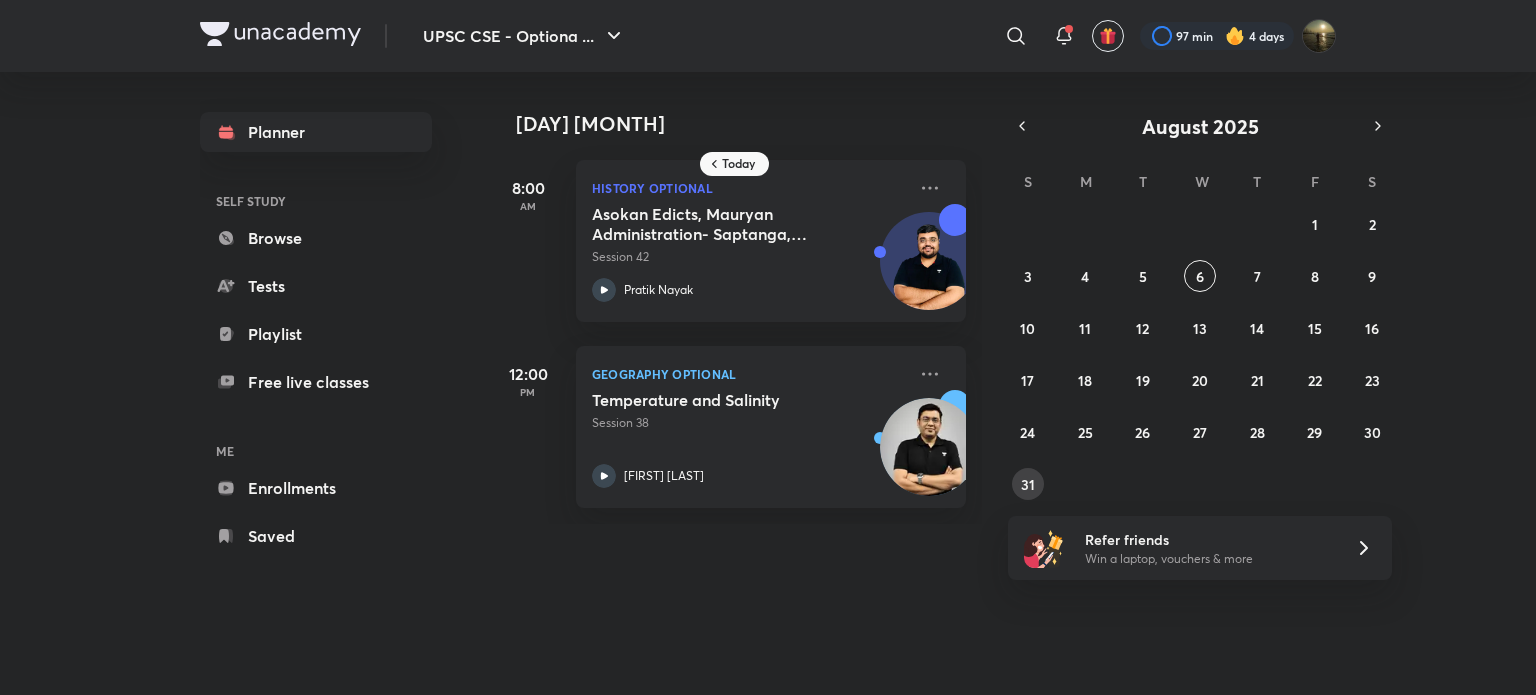 click on "31" at bounding box center (1028, 484) 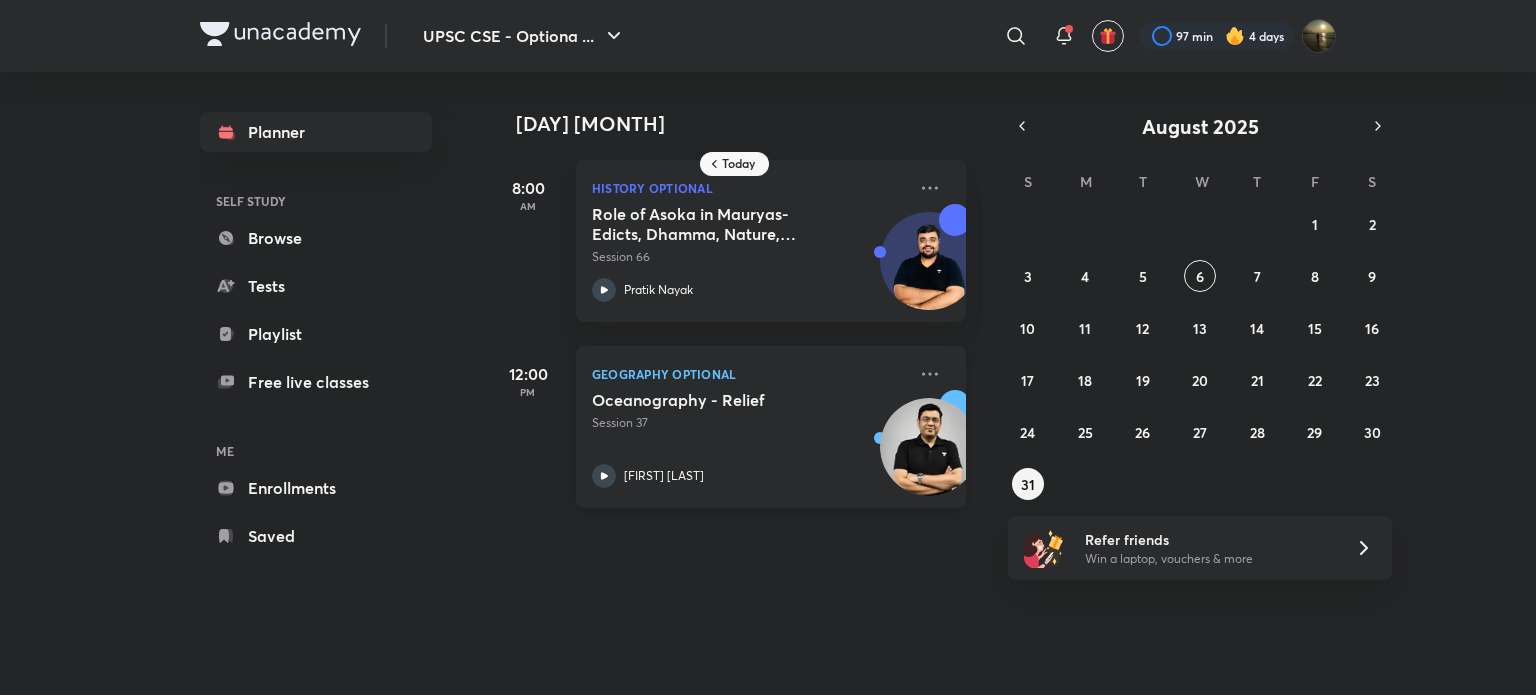 click on "Oceanography - Relief" at bounding box center (716, 400) 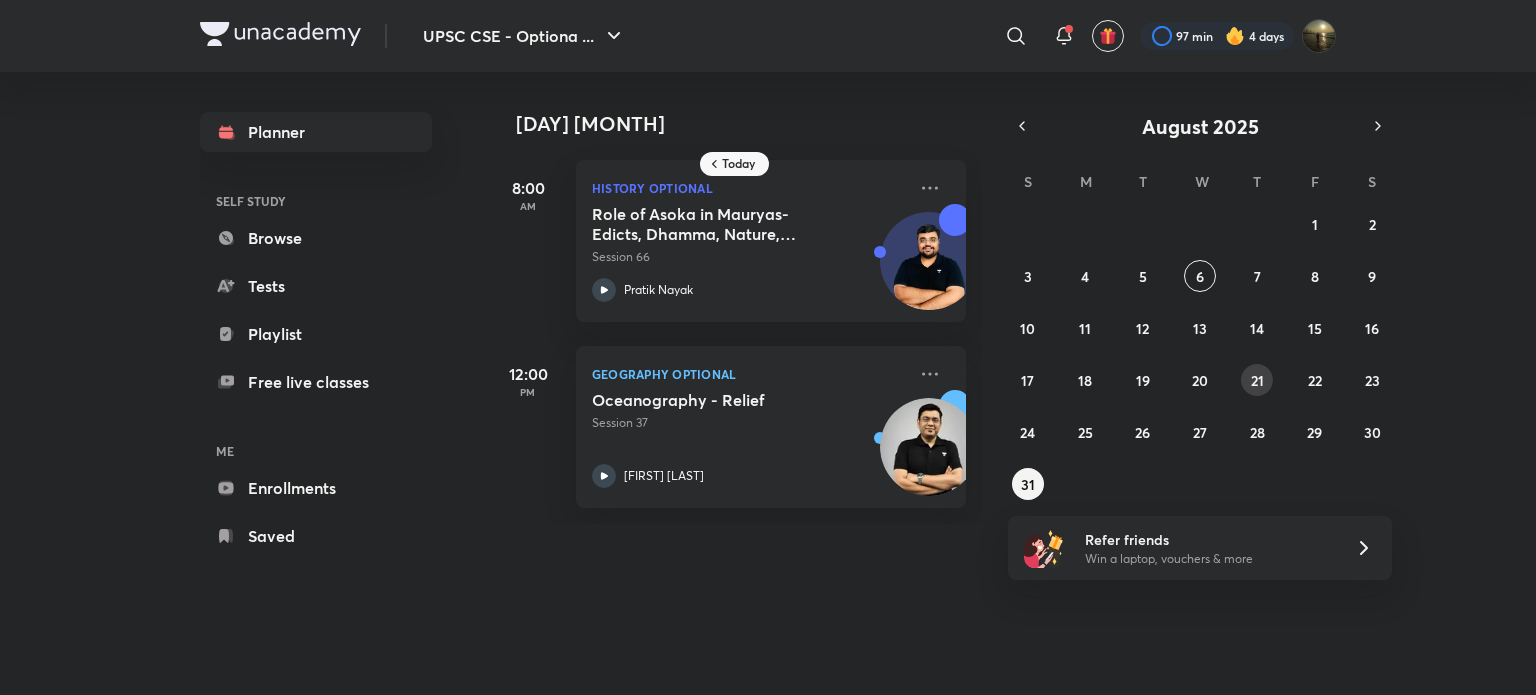 click on "21" at bounding box center [1257, 380] 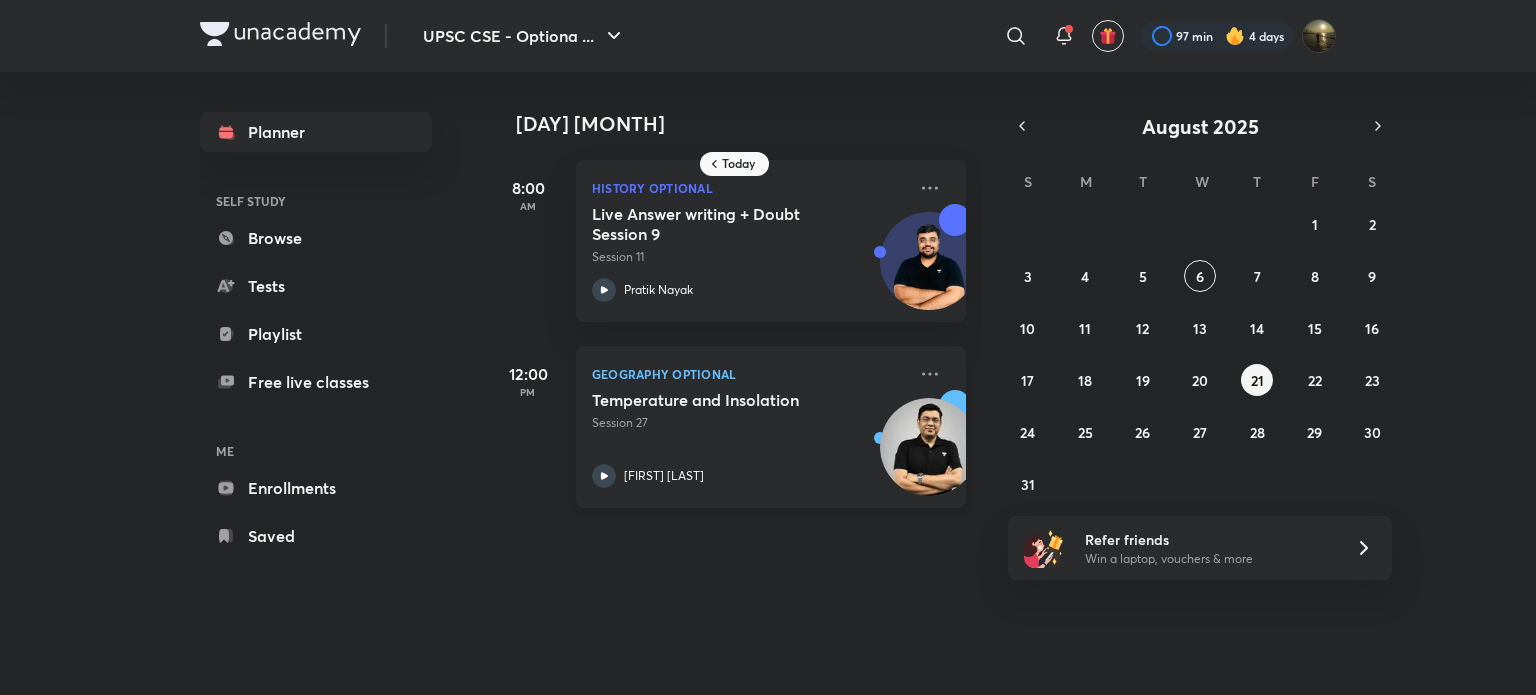 click on "Temperature and Insolation" at bounding box center (716, 400) 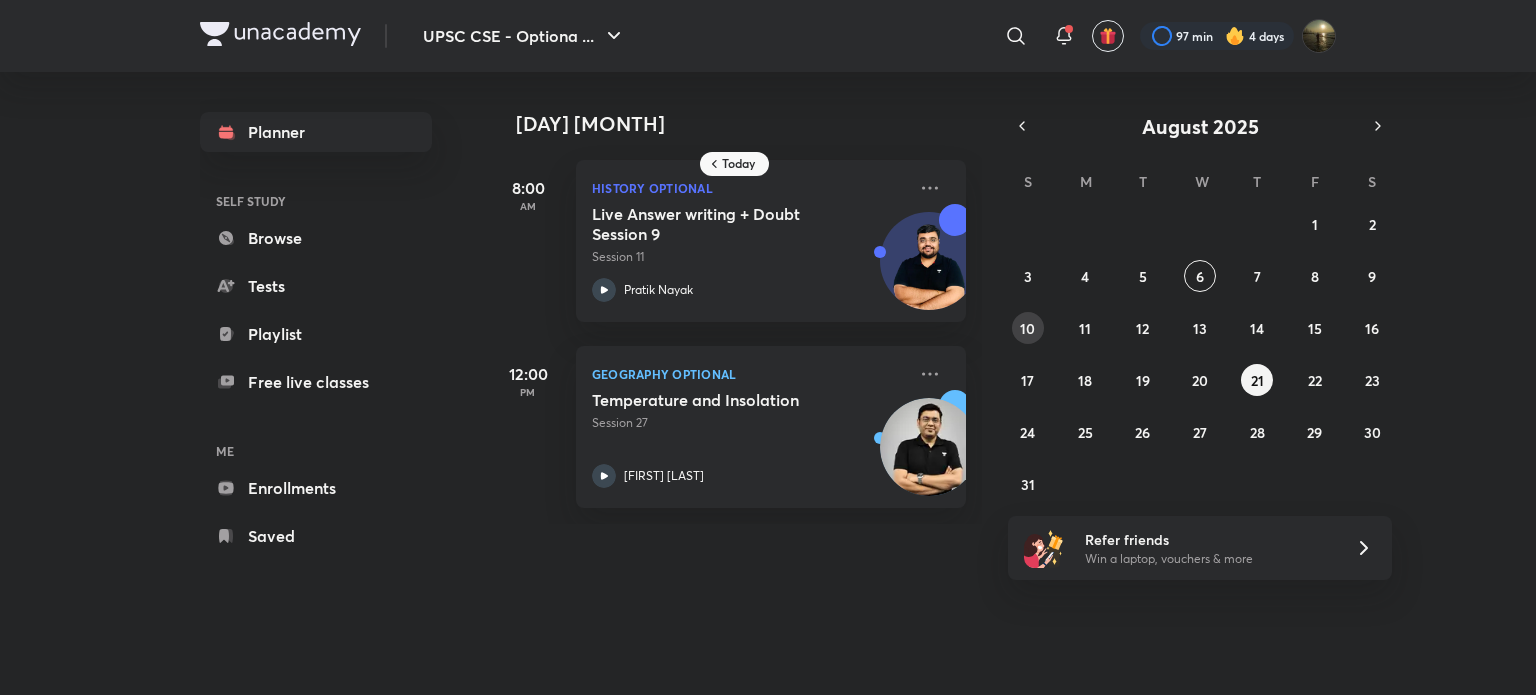 click on "10" at bounding box center (1027, 328) 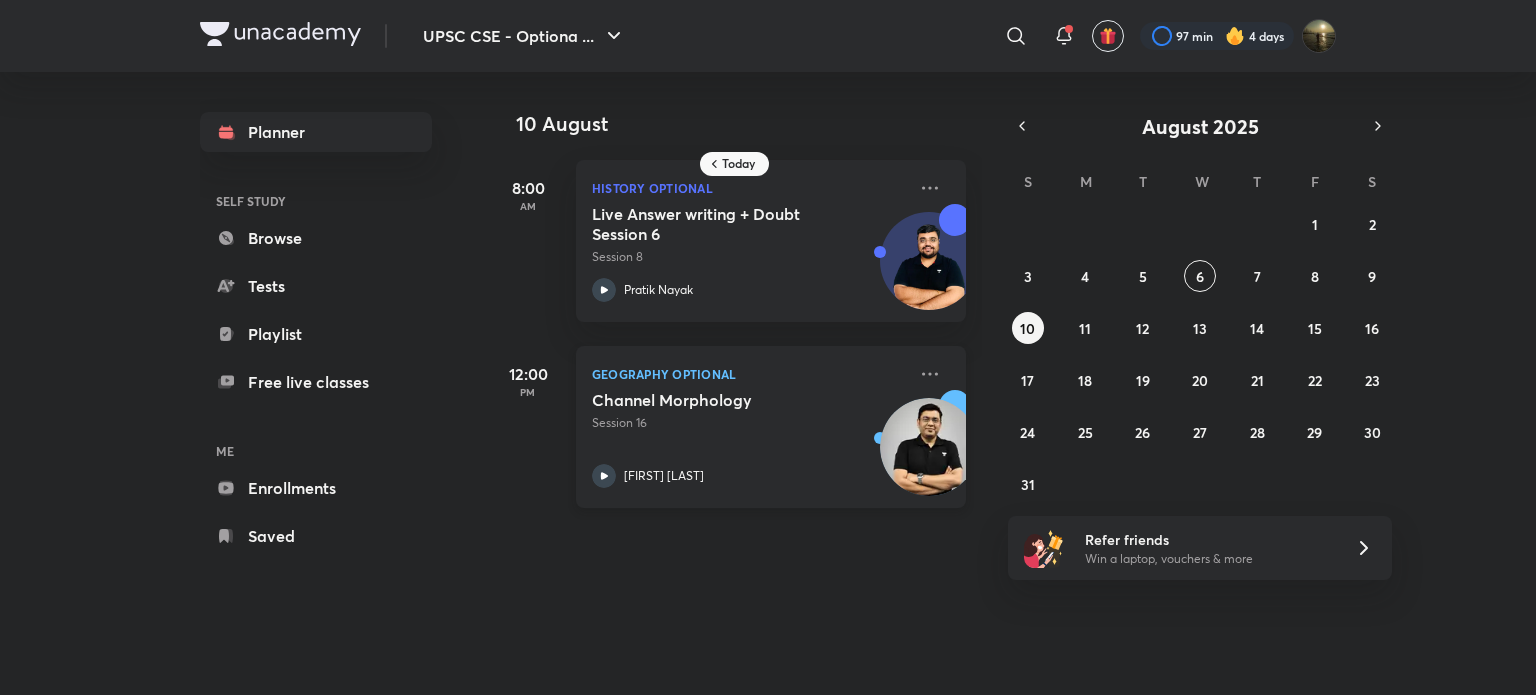 click on "Session 16" at bounding box center [749, 423] 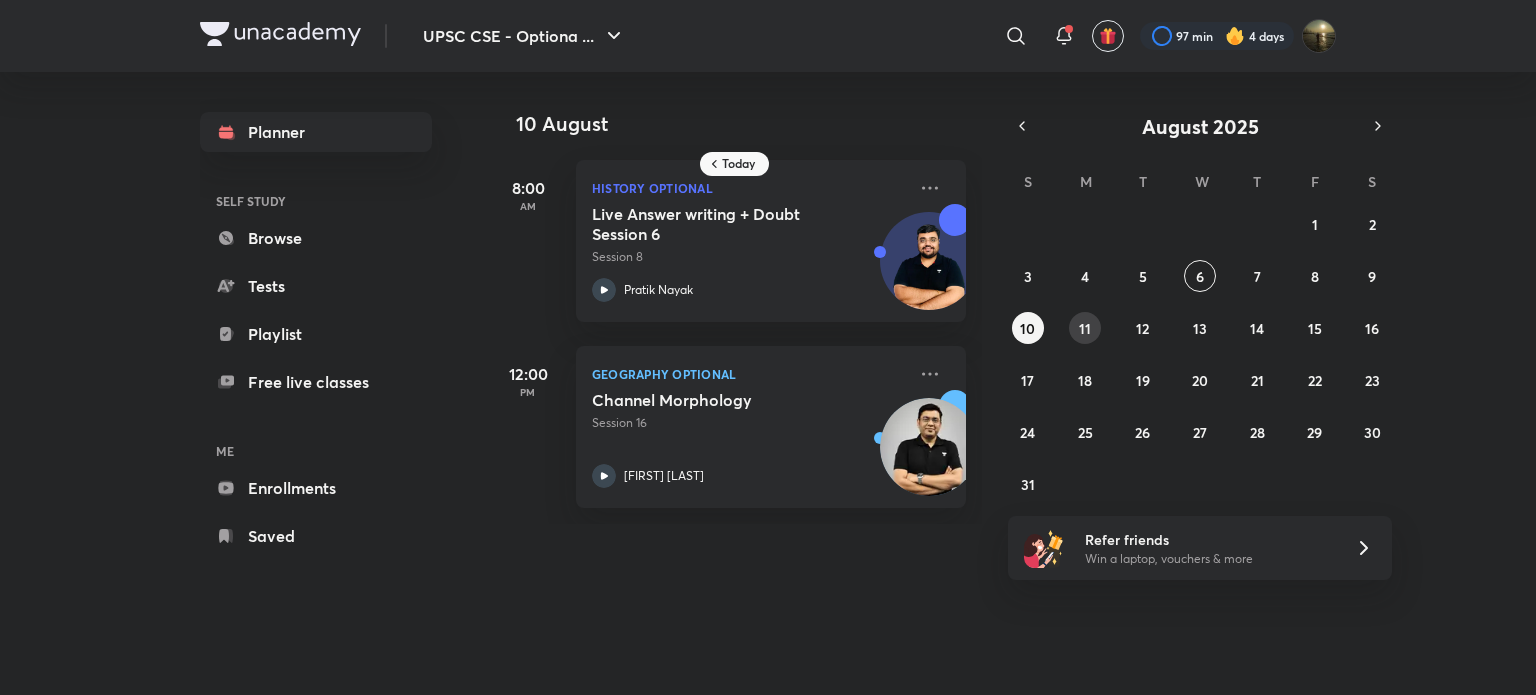 click on "11" at bounding box center [1085, 328] 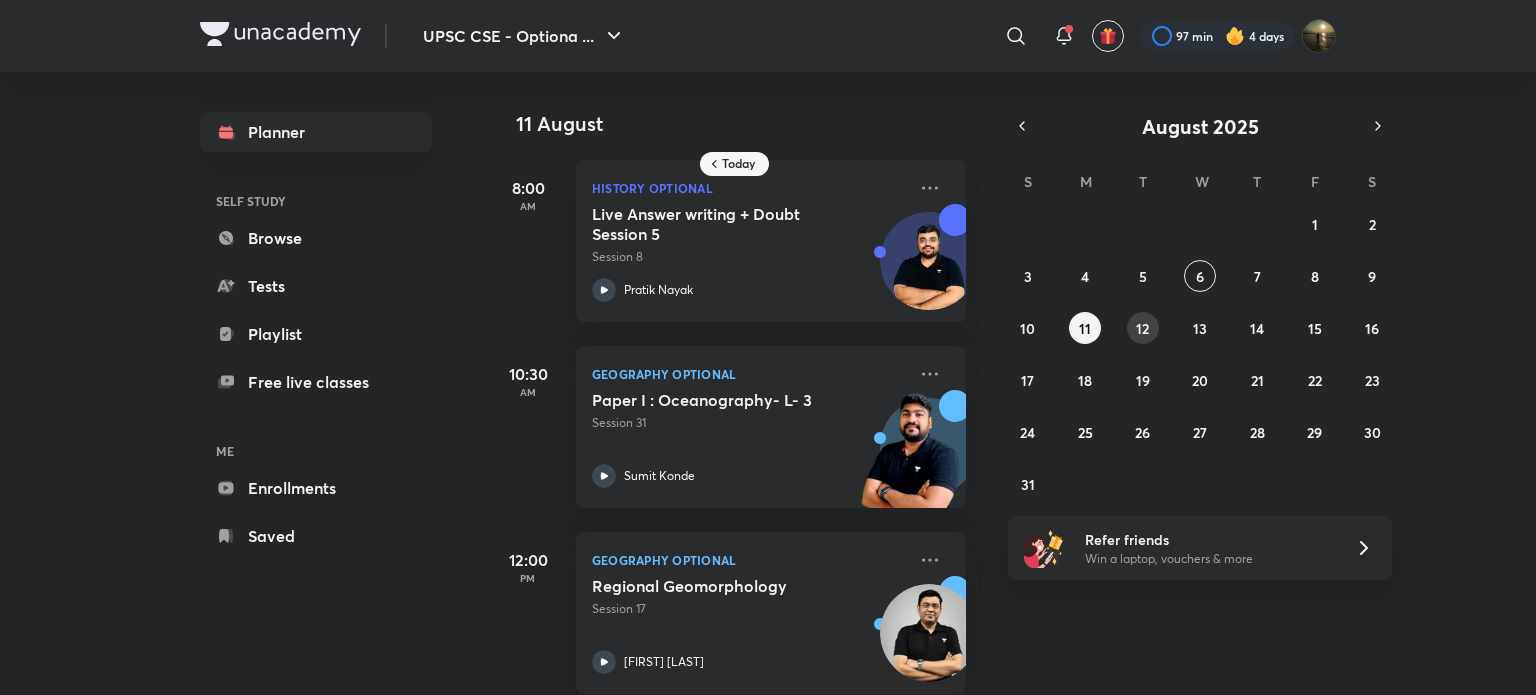 click on "12" at bounding box center [1142, 328] 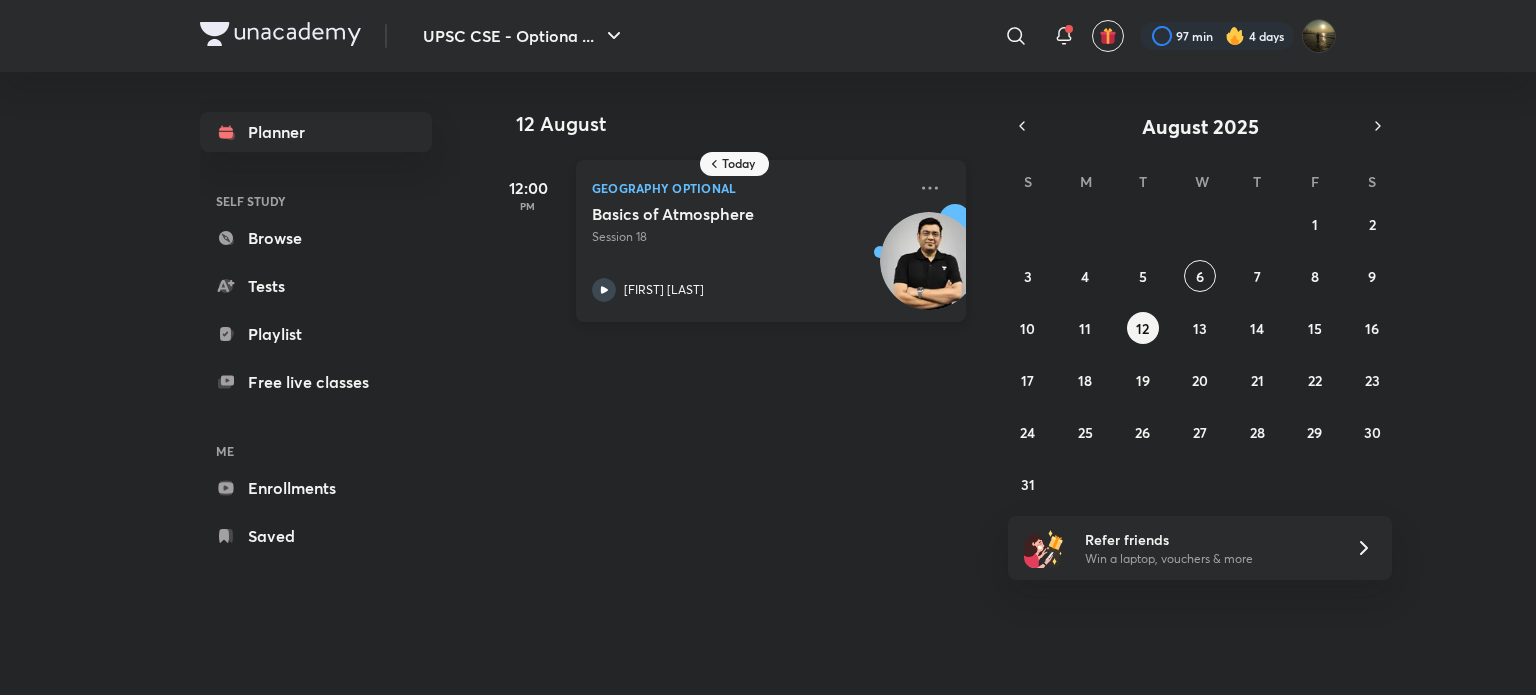 click on "Session 18" at bounding box center [749, 237] 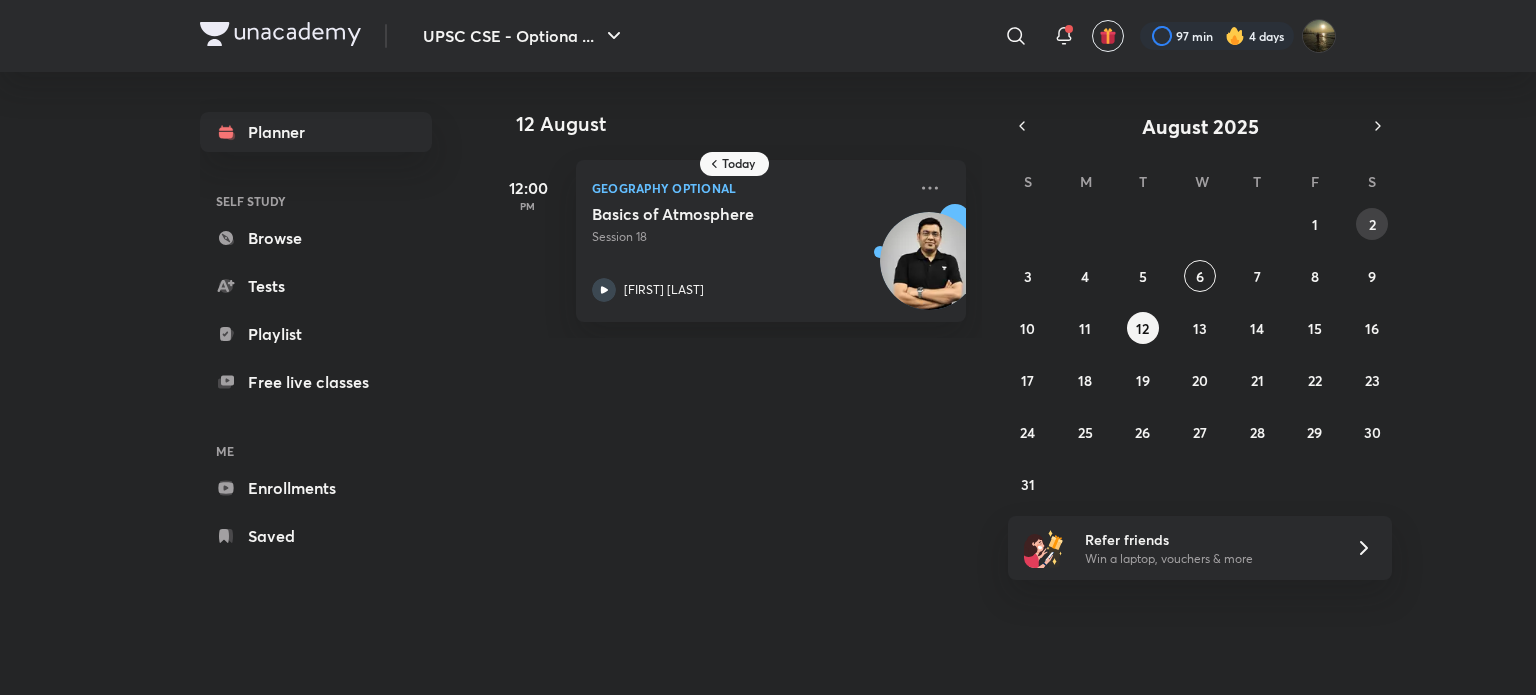 click on "2" at bounding box center [1372, 224] 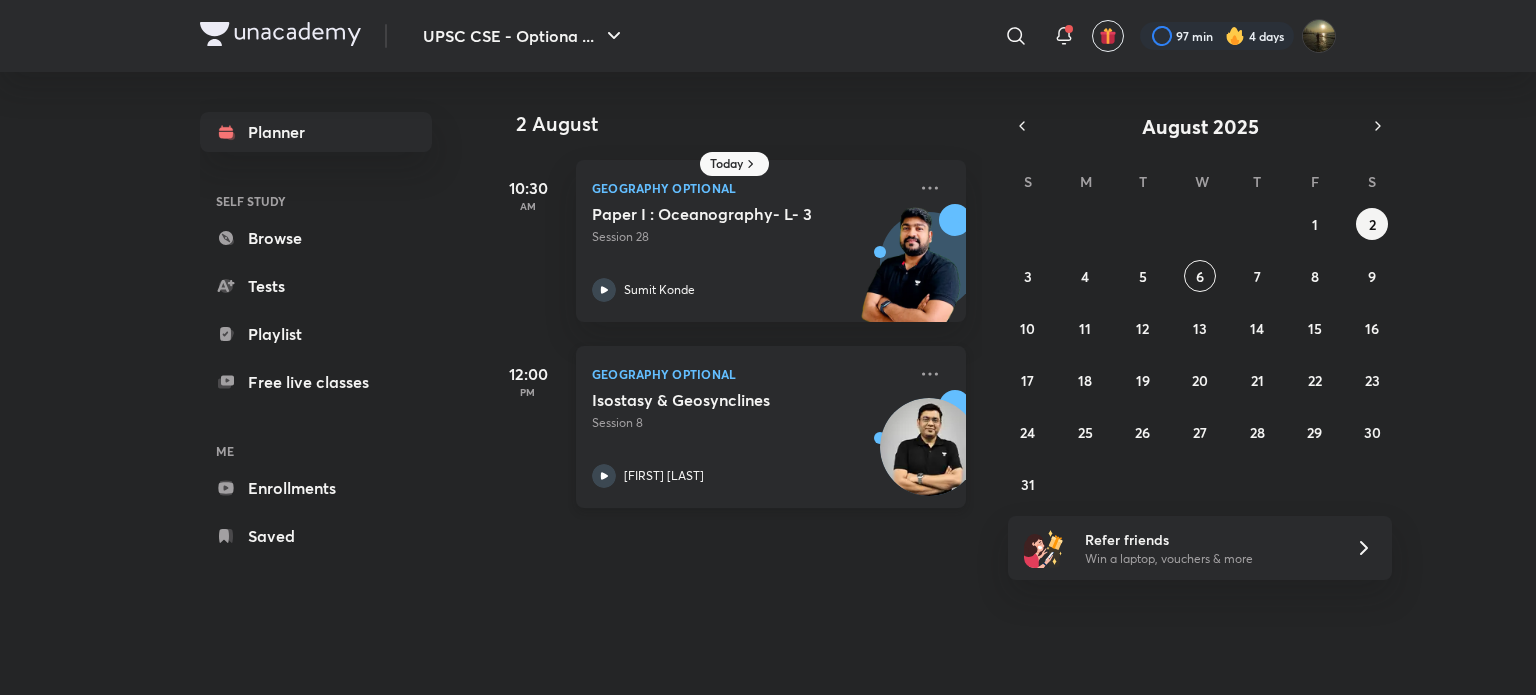 click on "Isostasy & Geosynclines Session 8" at bounding box center [749, 411] 